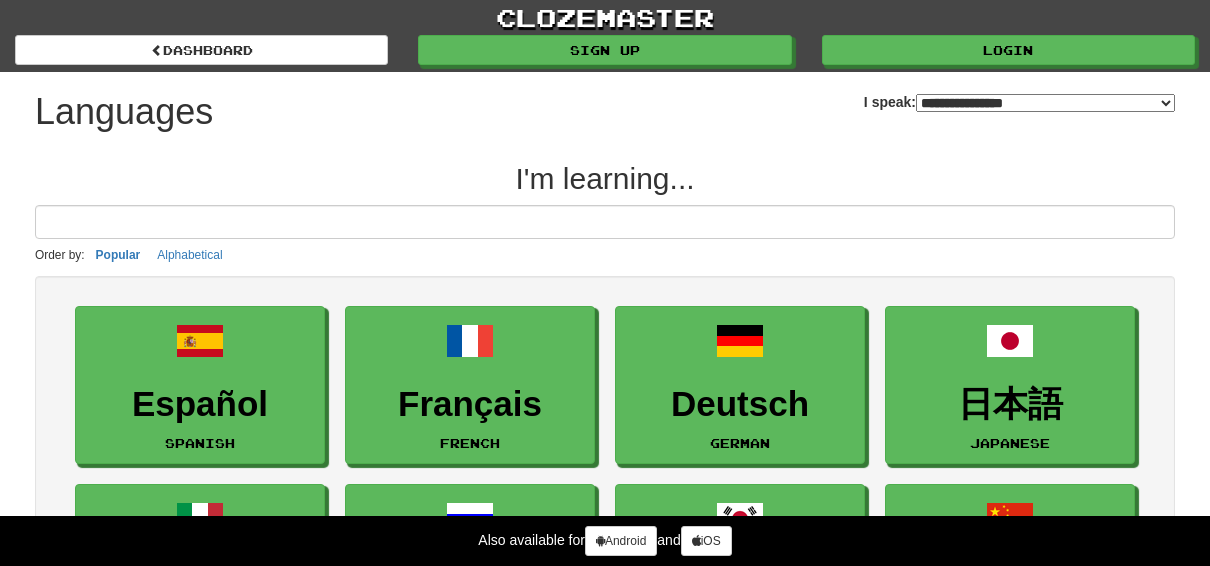 select on "*******" 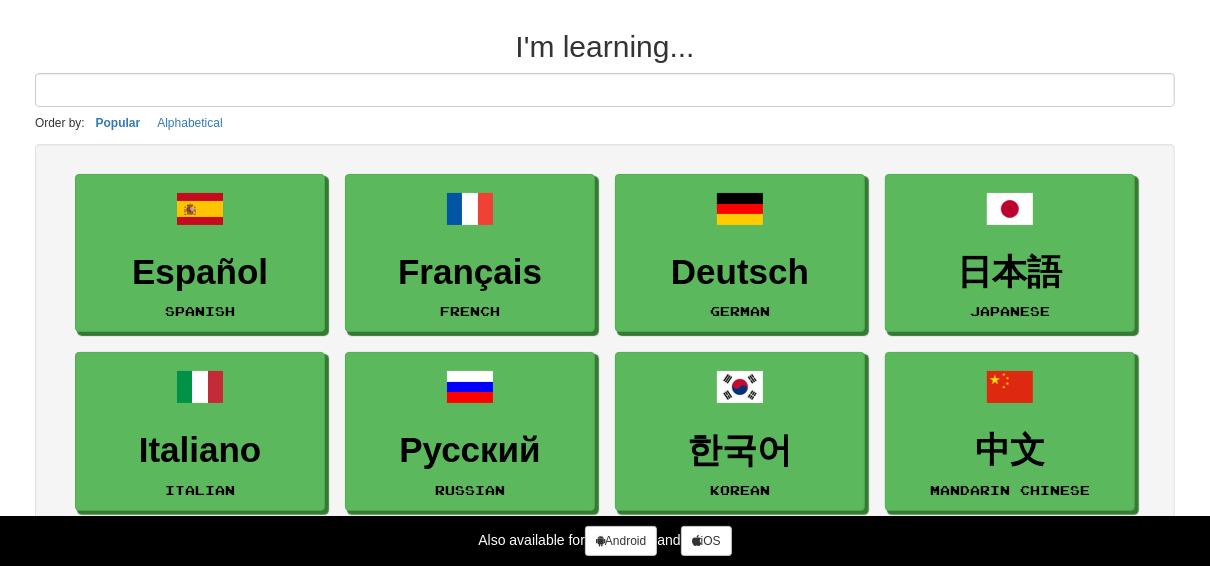 scroll, scrollTop: 160, scrollLeft: 0, axis: vertical 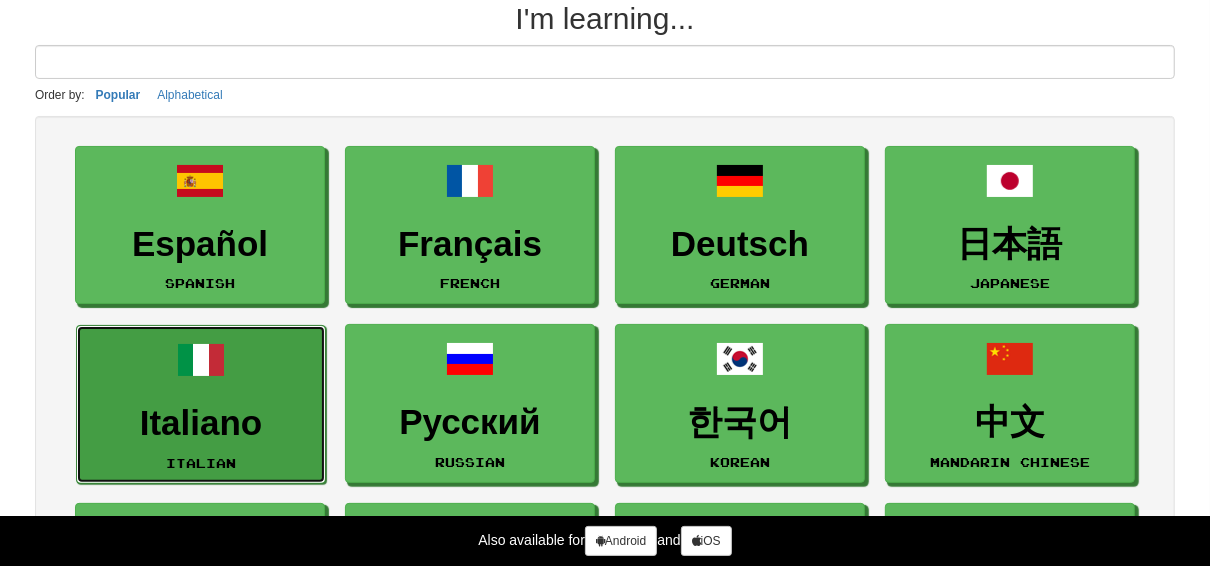 click on "Italiano Italian" at bounding box center (201, 404) 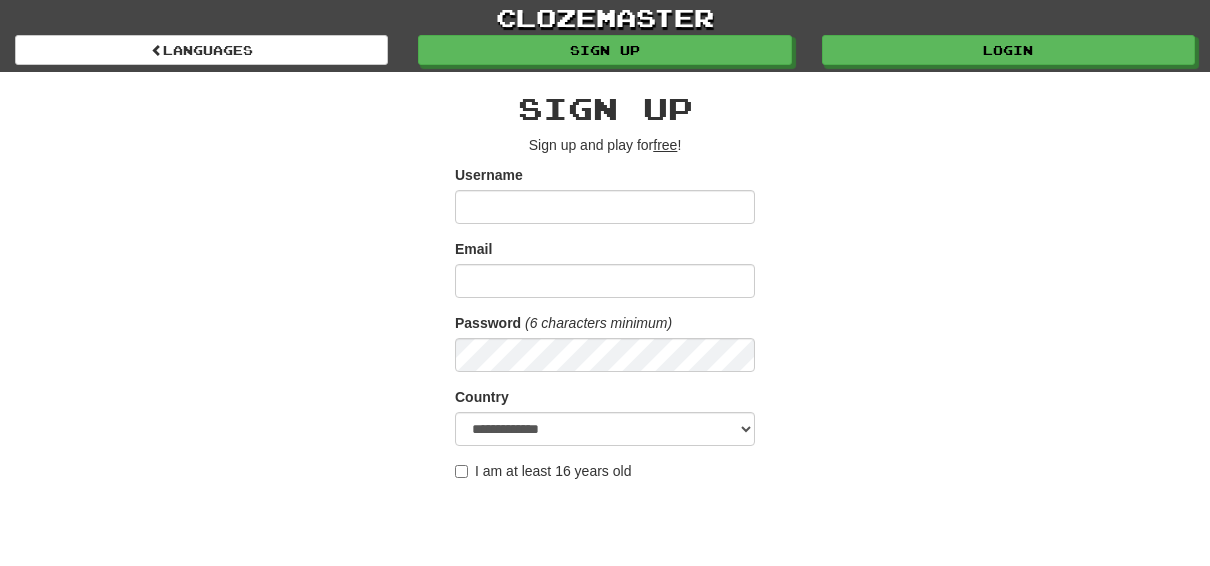 scroll, scrollTop: 240, scrollLeft: 0, axis: vertical 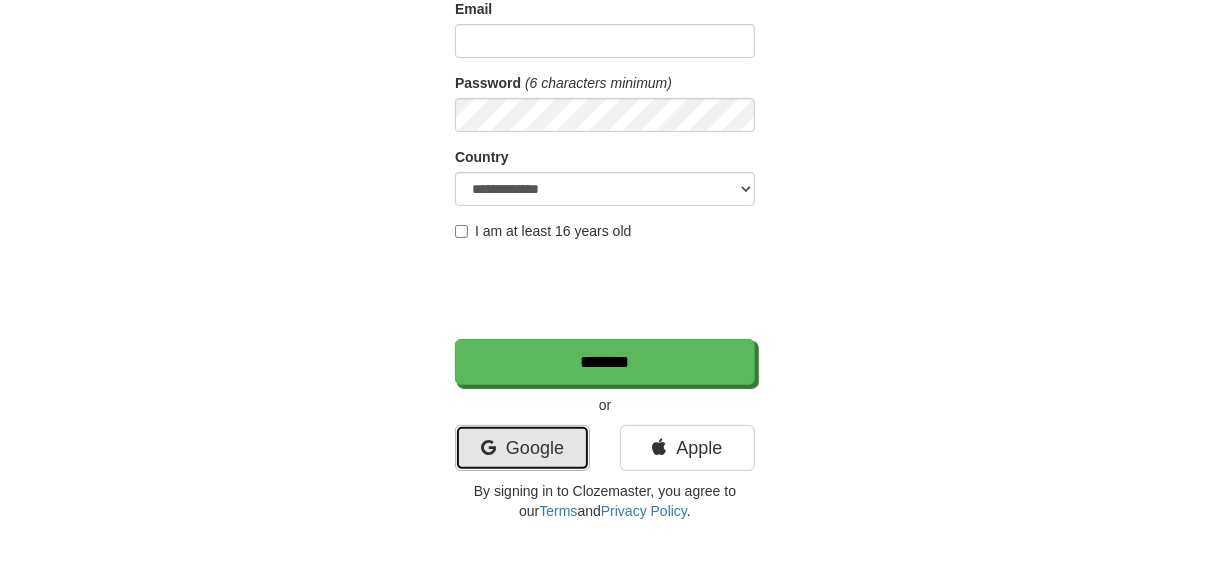click on "Google" at bounding box center (522, 448) 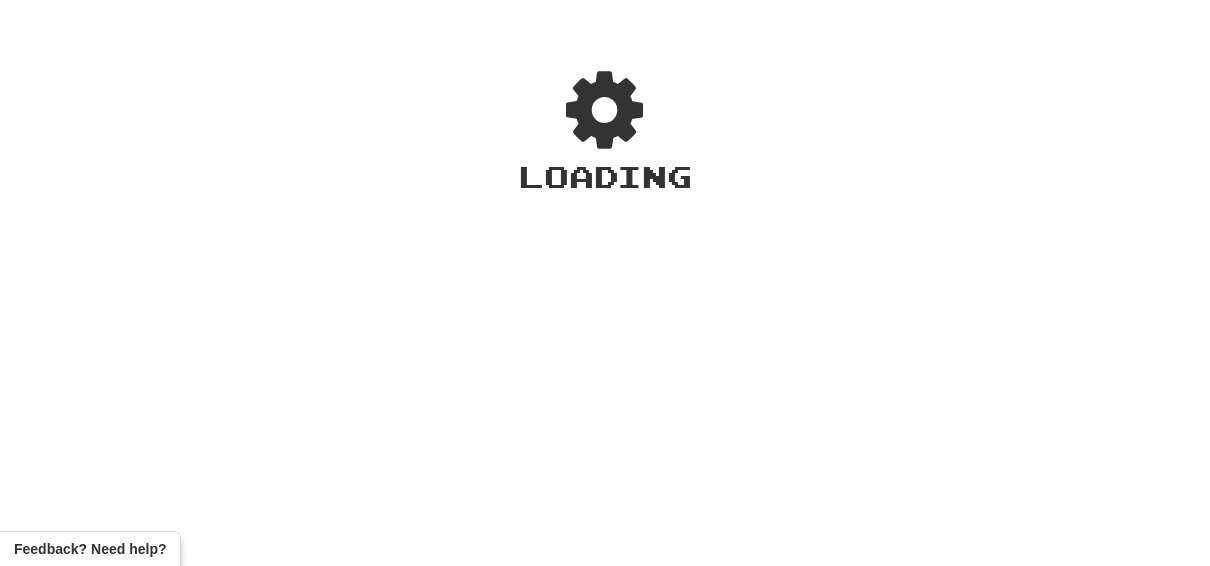 scroll, scrollTop: 0, scrollLeft: 0, axis: both 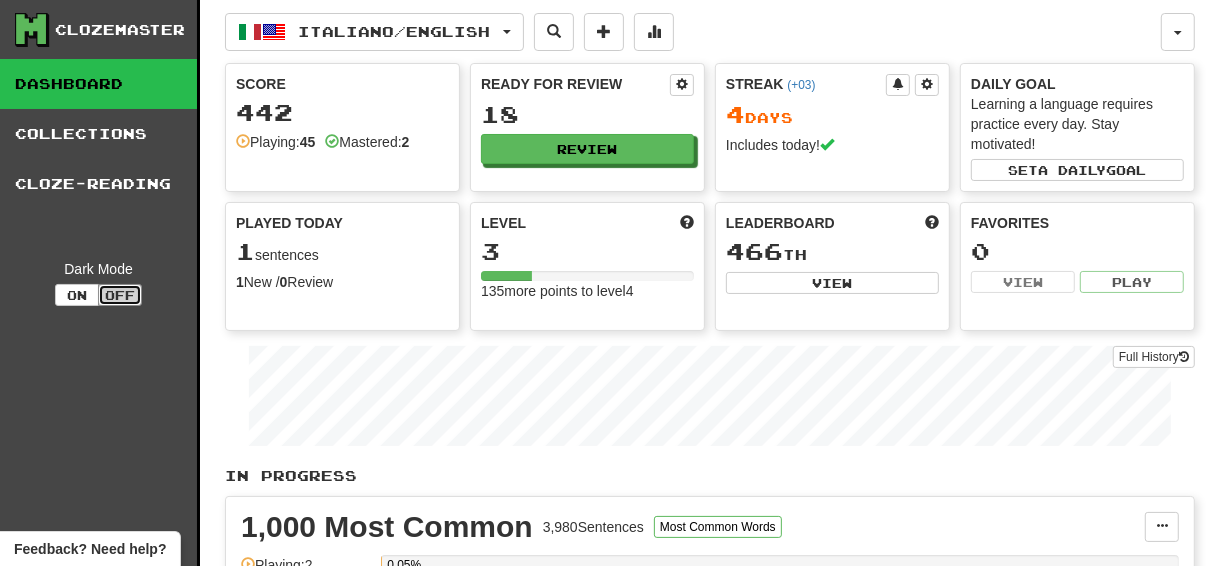 click on "Off" at bounding box center (120, 295) 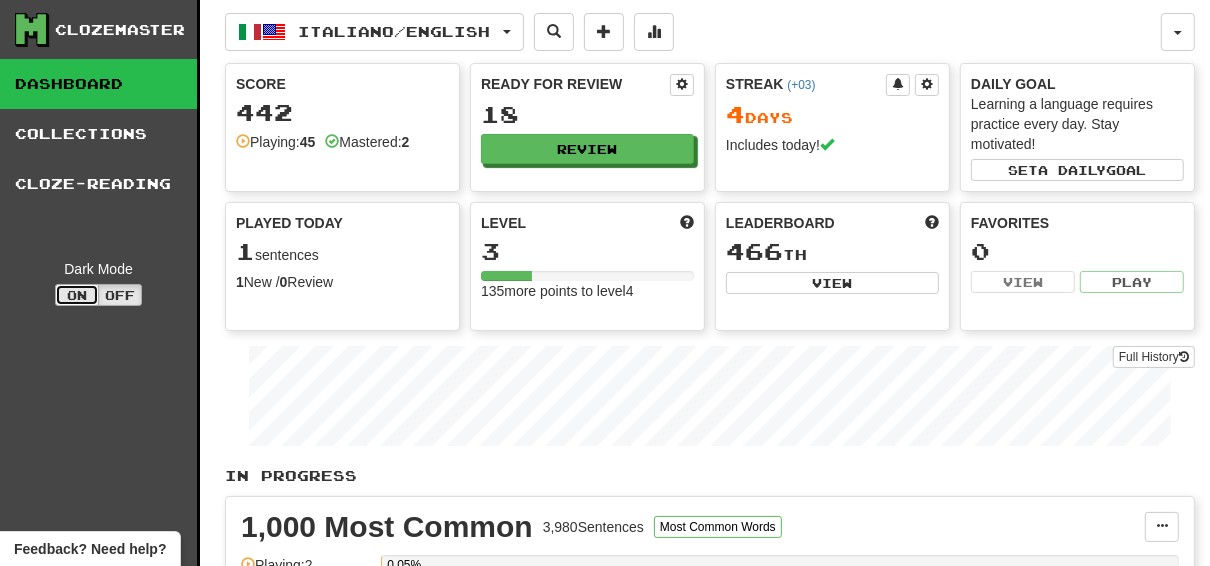 click on "On" at bounding box center [77, 295] 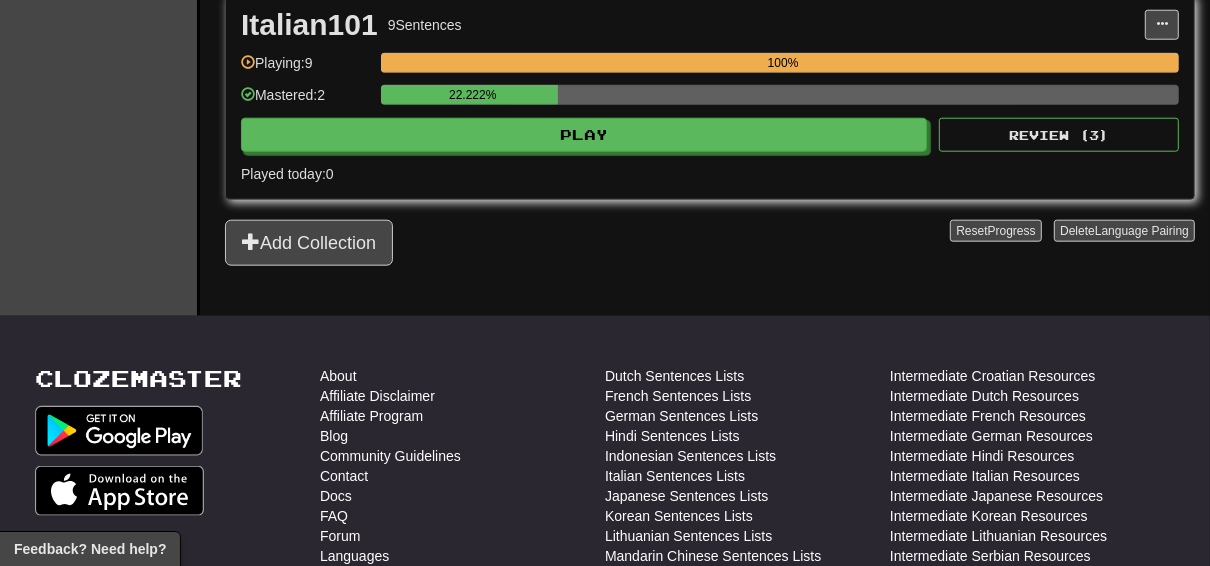 scroll, scrollTop: 1440, scrollLeft: 0, axis: vertical 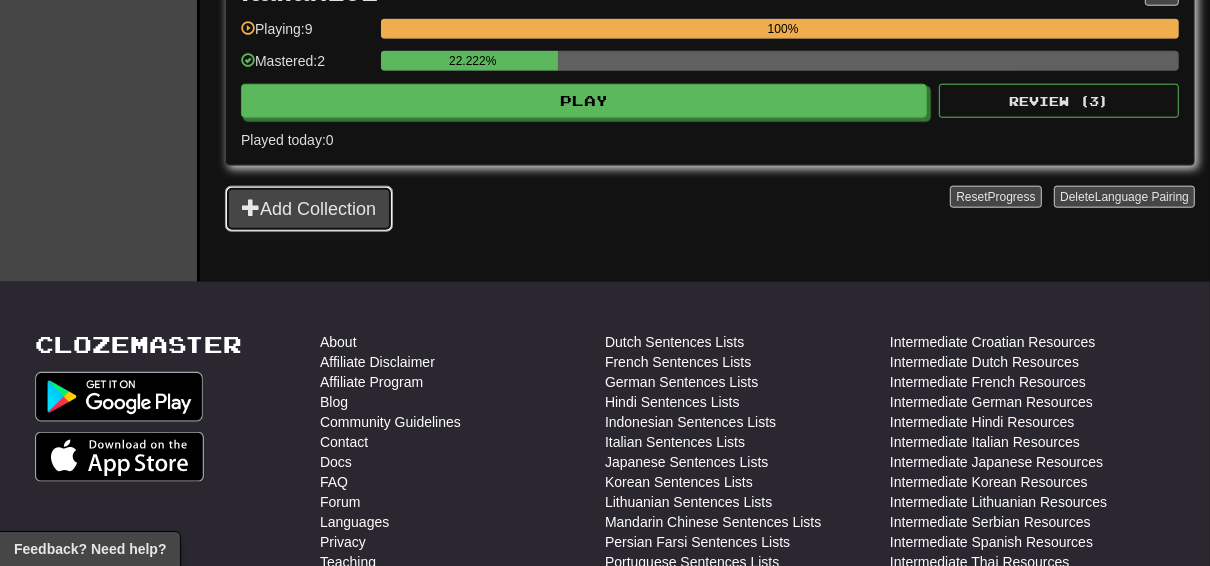 click on "Add Collection" at bounding box center [309, 209] 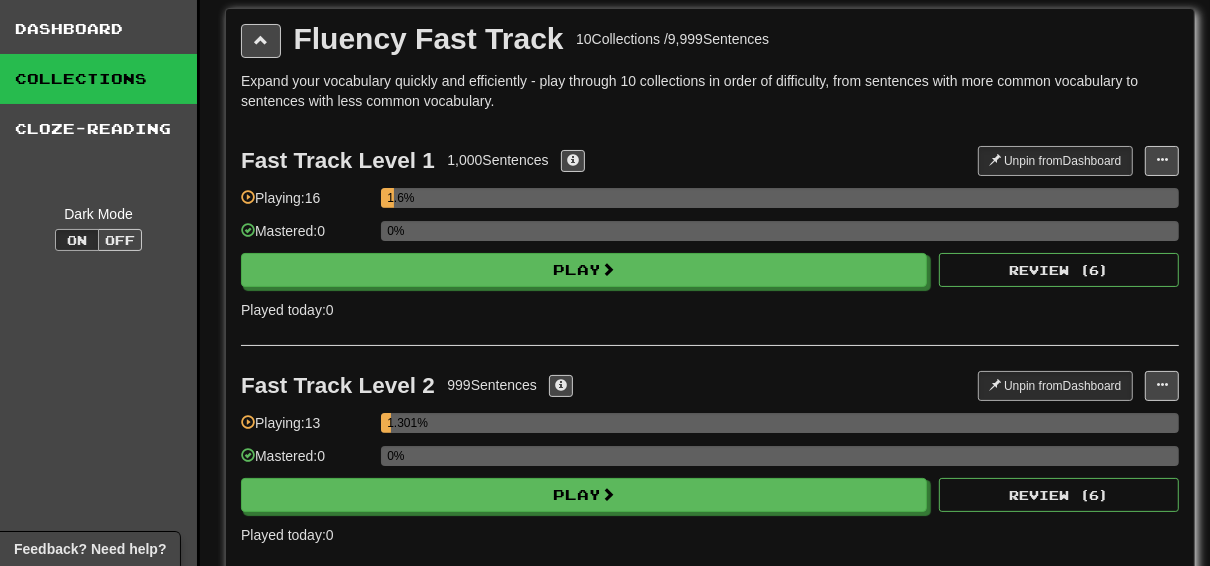 scroll, scrollTop: 0, scrollLeft: 0, axis: both 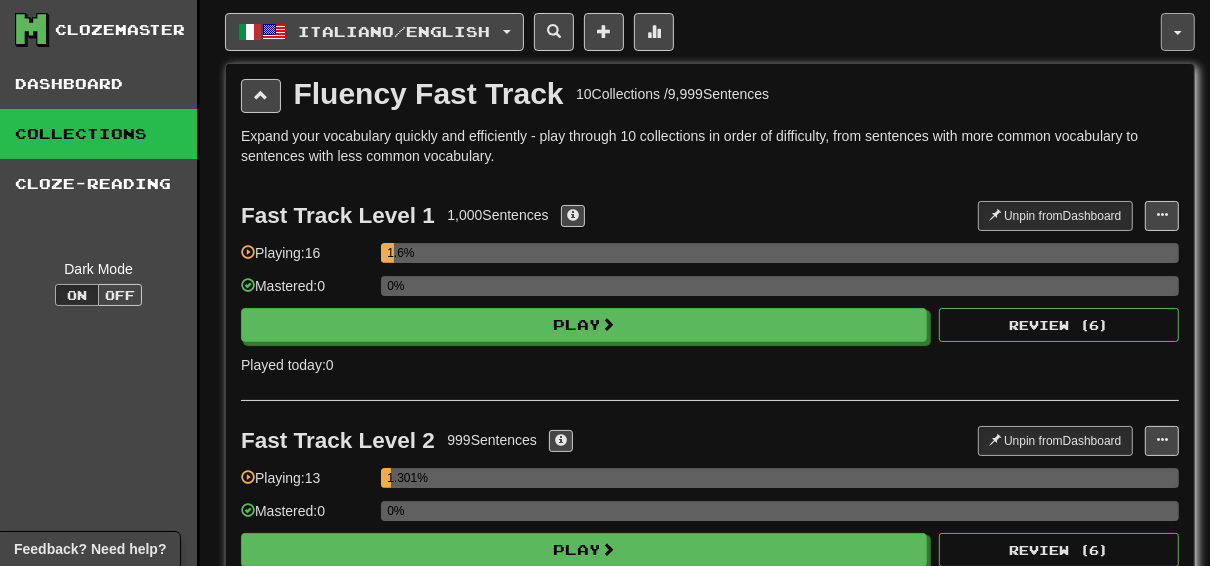 click at bounding box center [1178, 33] 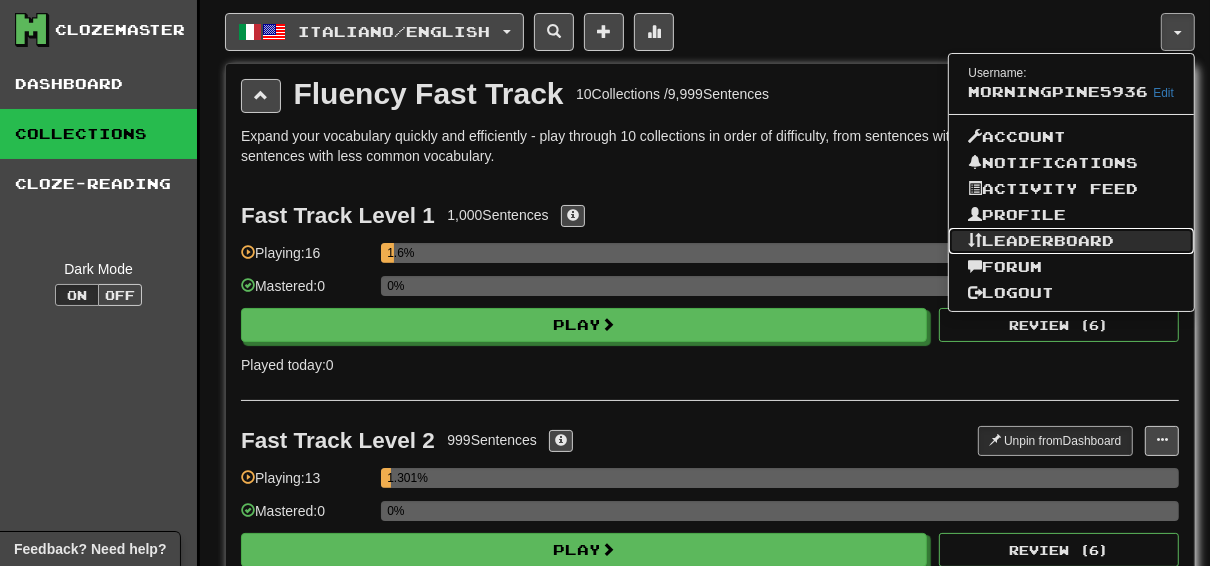 click on "Leaderboard" at bounding box center [1072, 241] 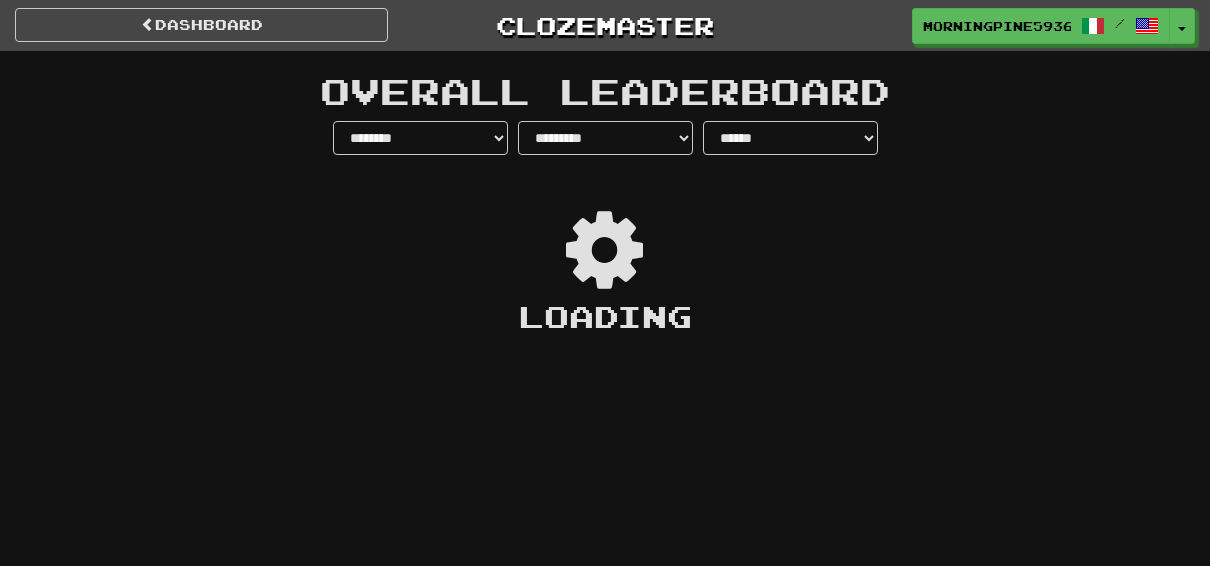 select on "**********" 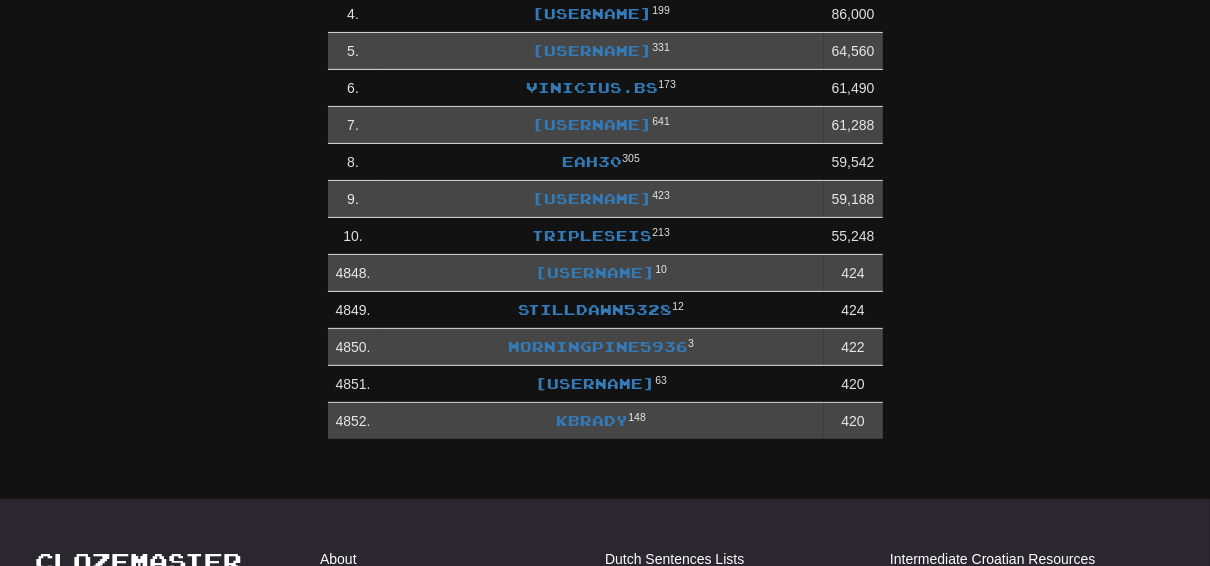 scroll, scrollTop: 0, scrollLeft: 0, axis: both 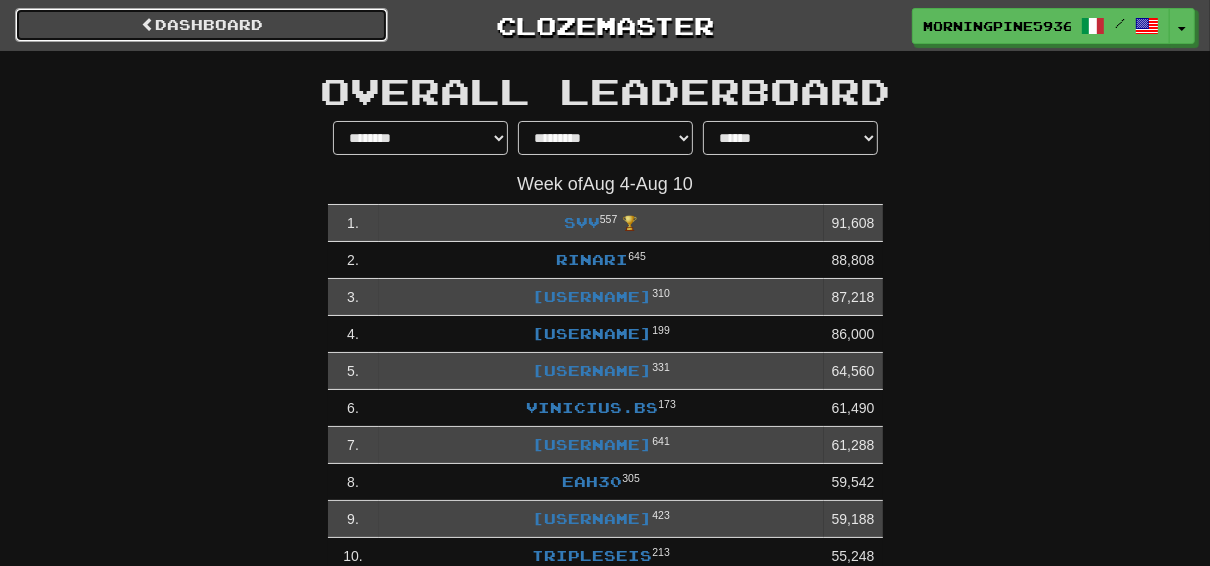 click on "dashboard" at bounding box center [201, 25] 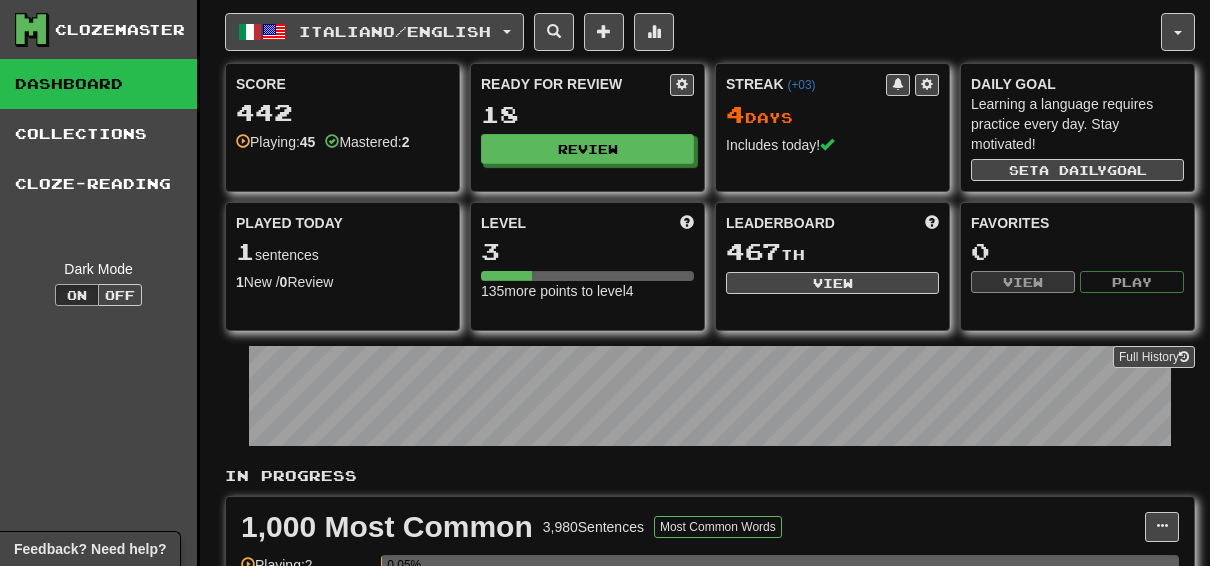 scroll, scrollTop: 0, scrollLeft: 0, axis: both 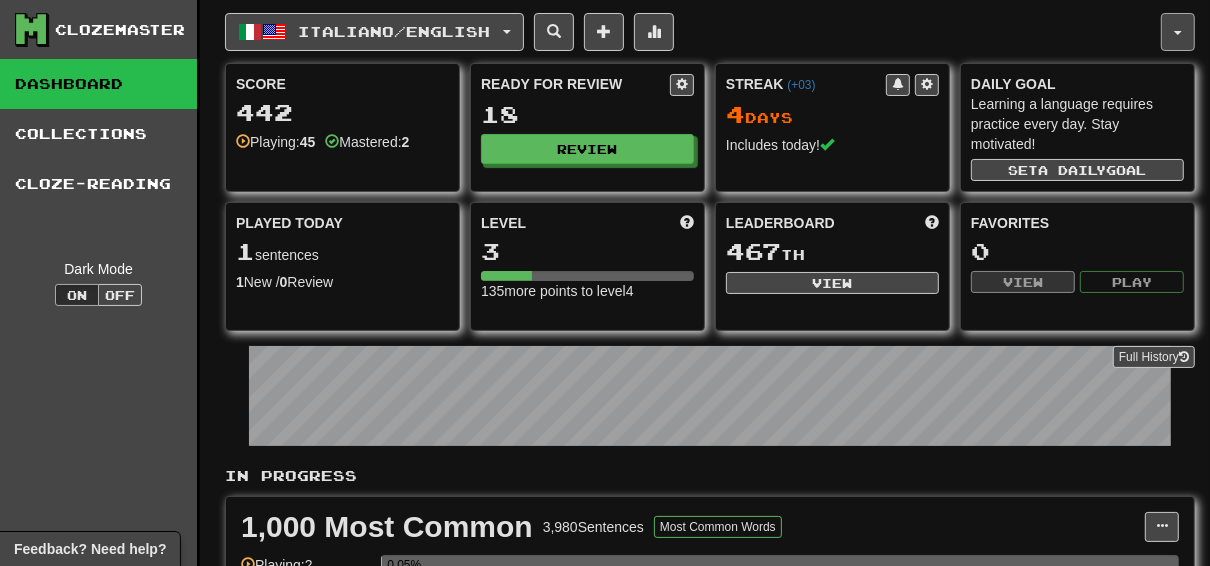 click at bounding box center [1178, 33] 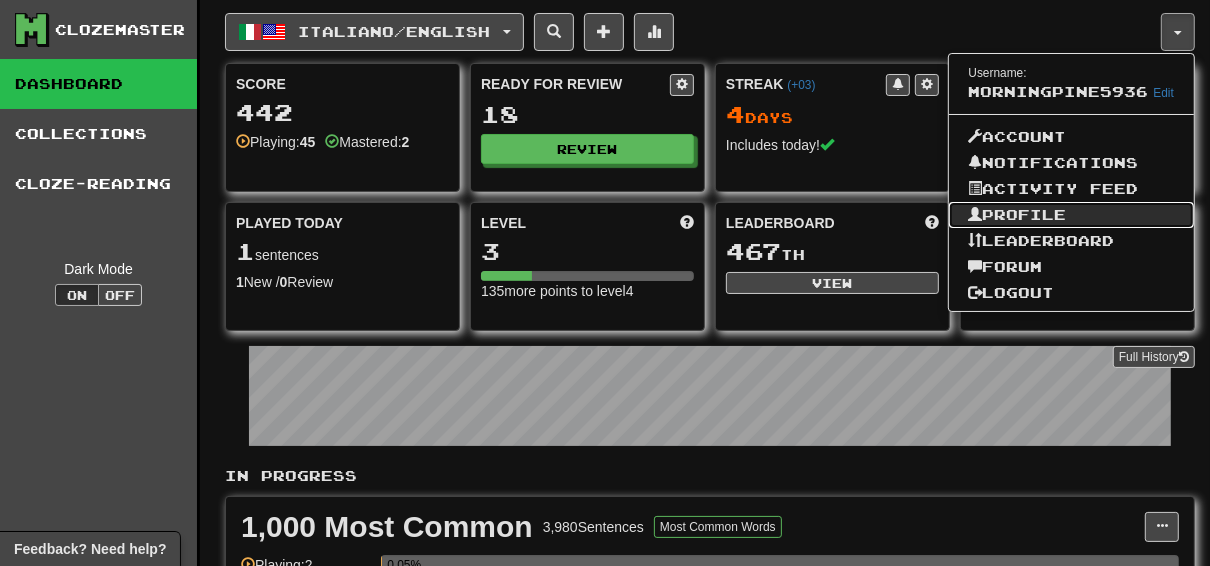 click on "Profile" at bounding box center [1072, 215] 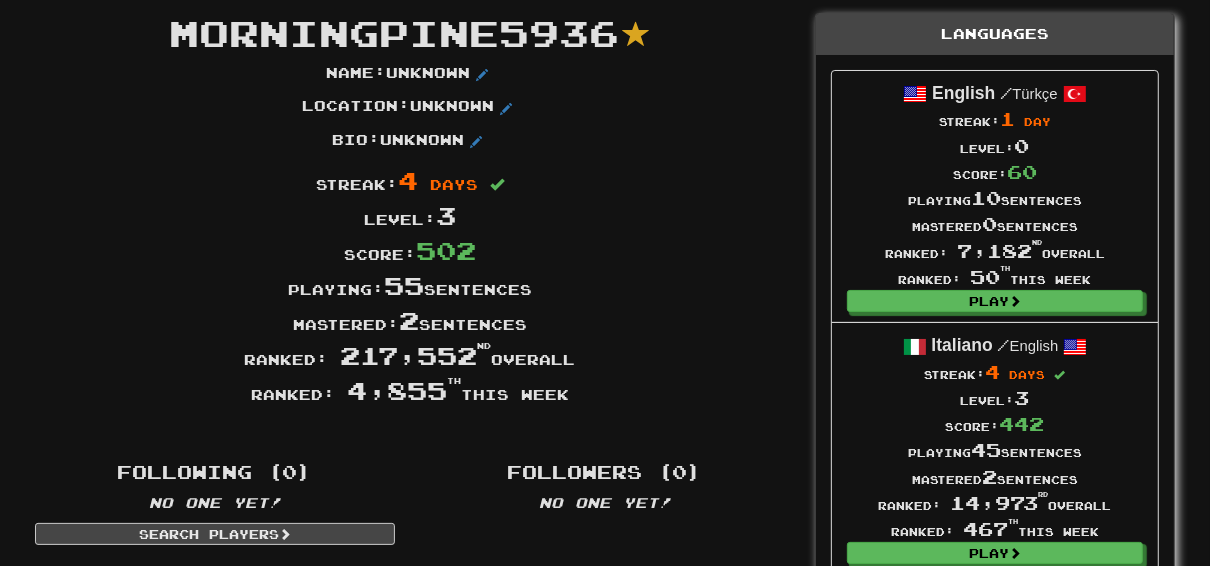 scroll, scrollTop: 0, scrollLeft: 0, axis: both 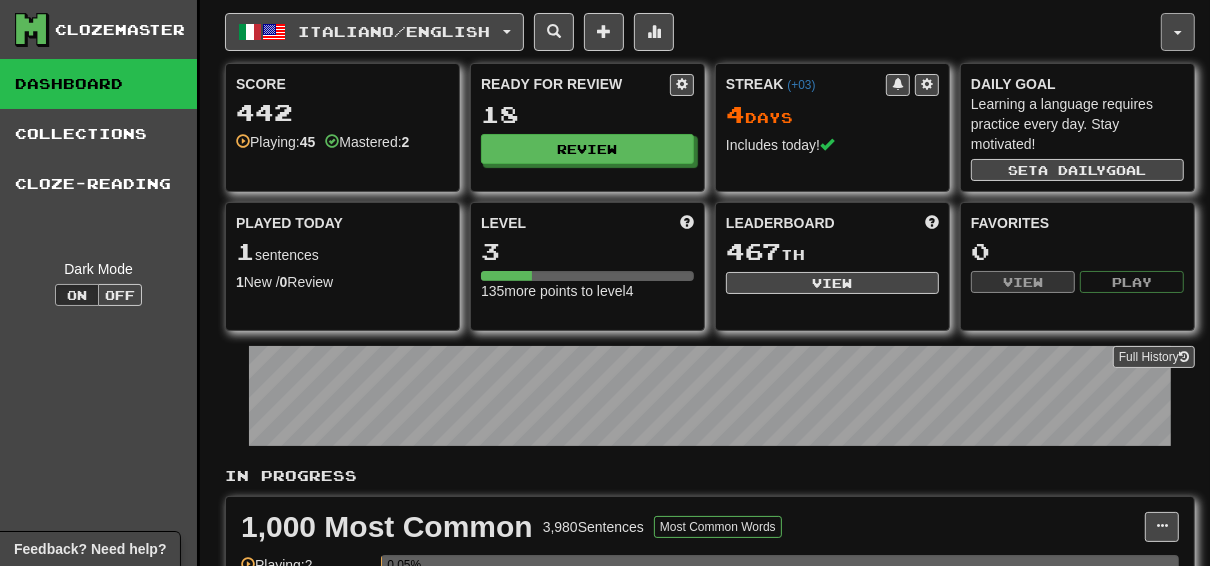 click at bounding box center (1178, 32) 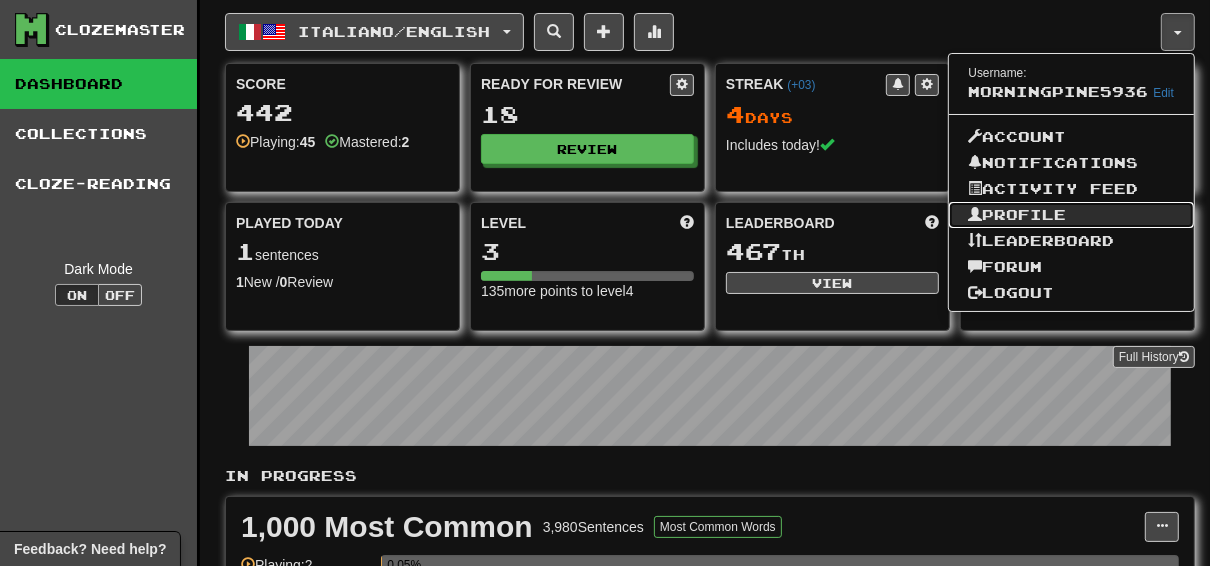 click on "Profile" at bounding box center (1072, 215) 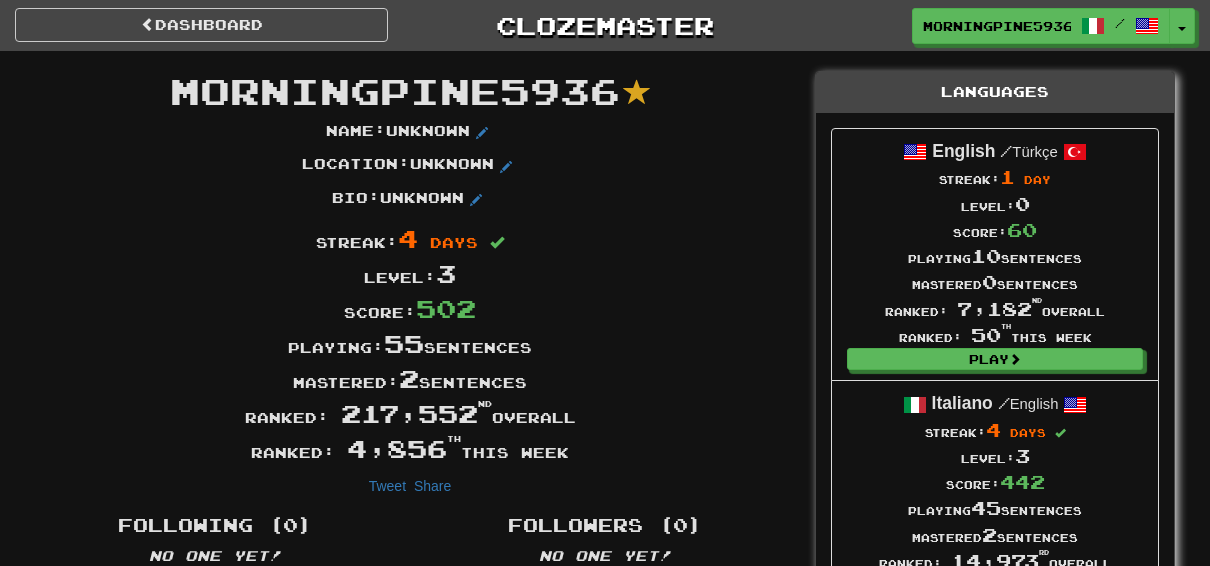 scroll, scrollTop: 0, scrollLeft: 0, axis: both 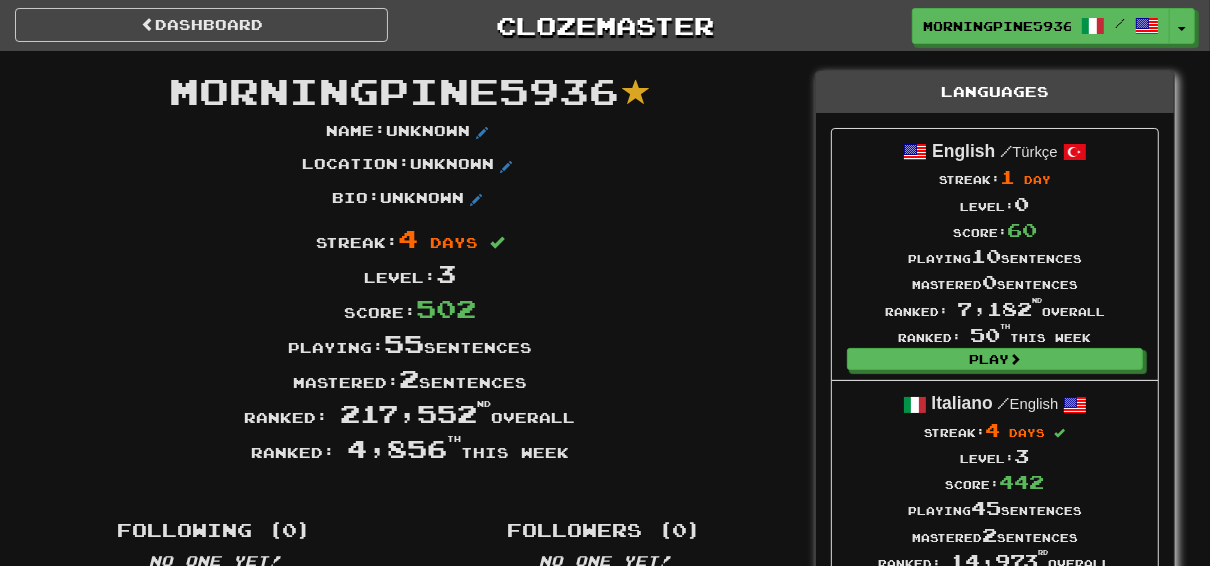 click on "MorningPine5936" at bounding box center (395, 90) 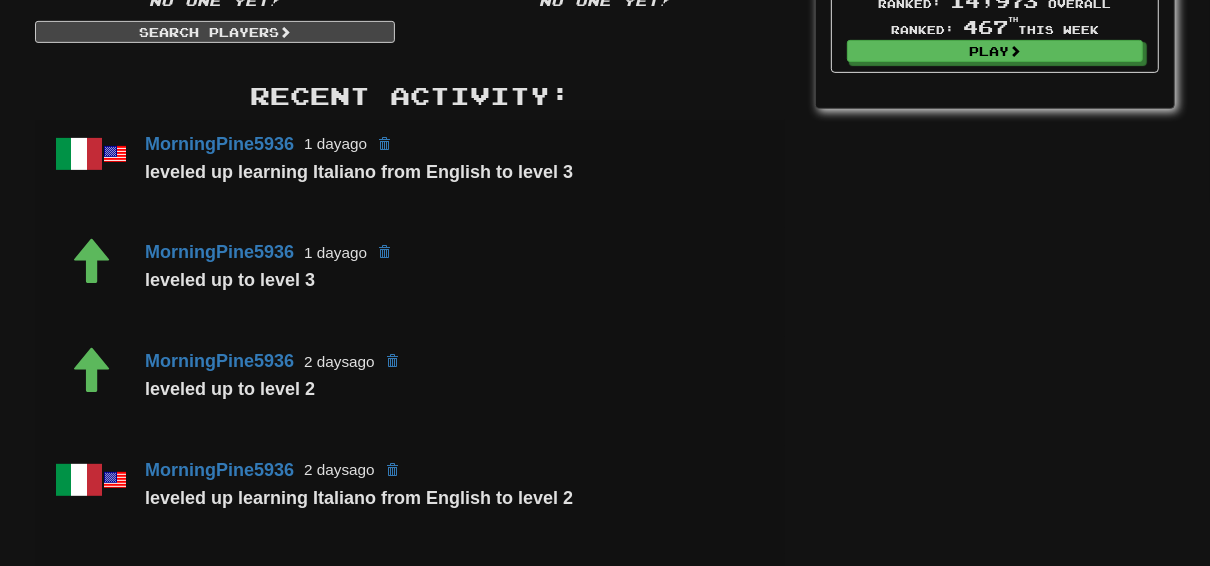 scroll, scrollTop: 0, scrollLeft: 0, axis: both 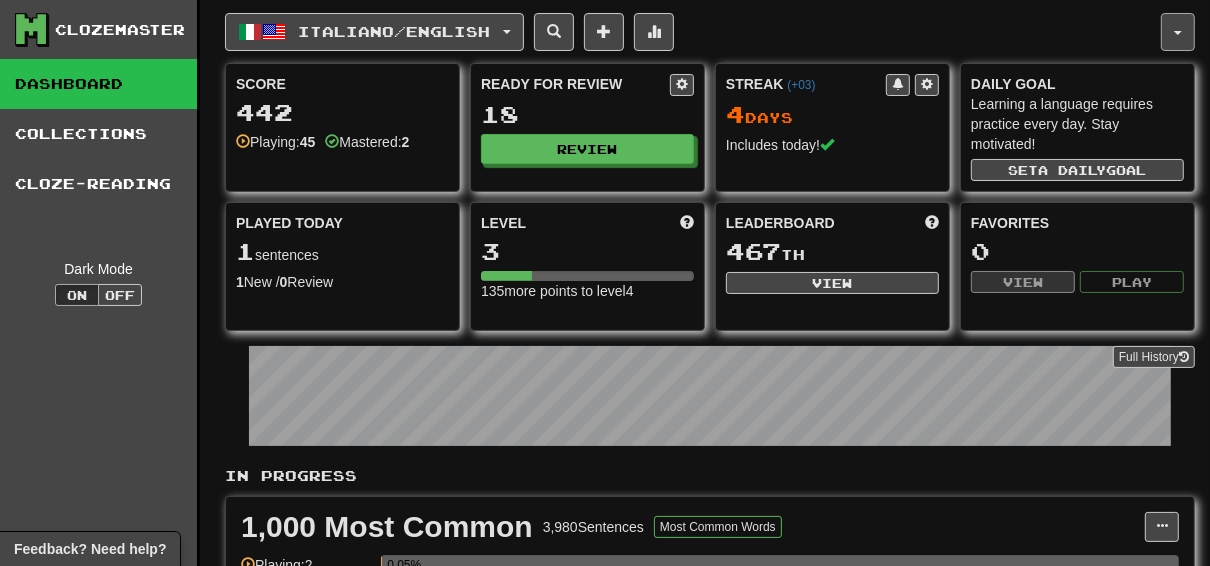 click at bounding box center (1178, 32) 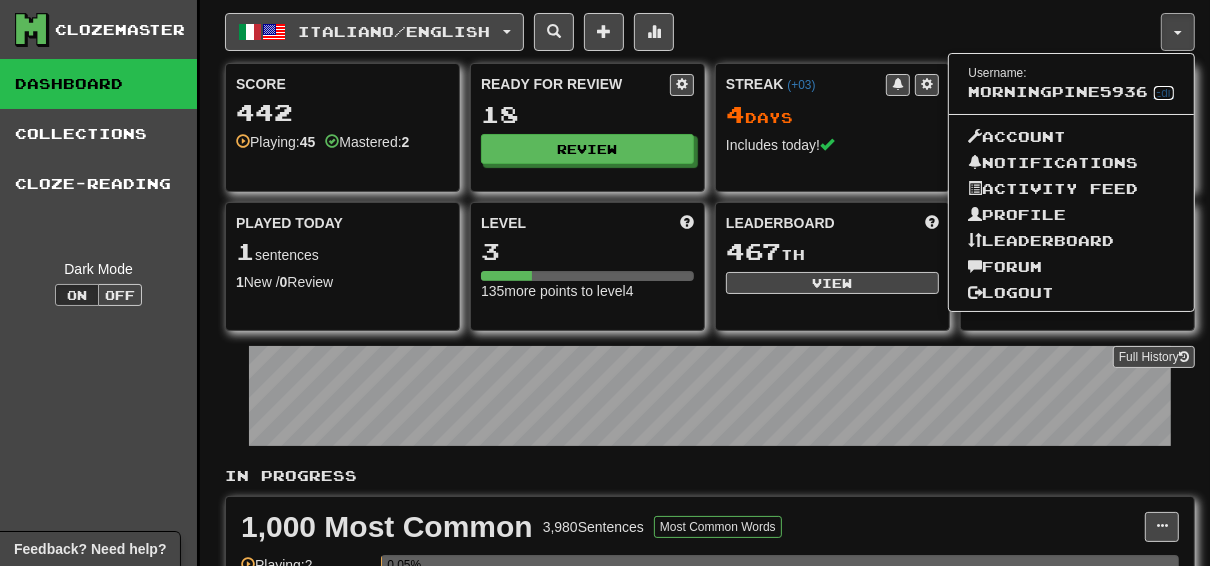 click on "Edit" at bounding box center [1164, 93] 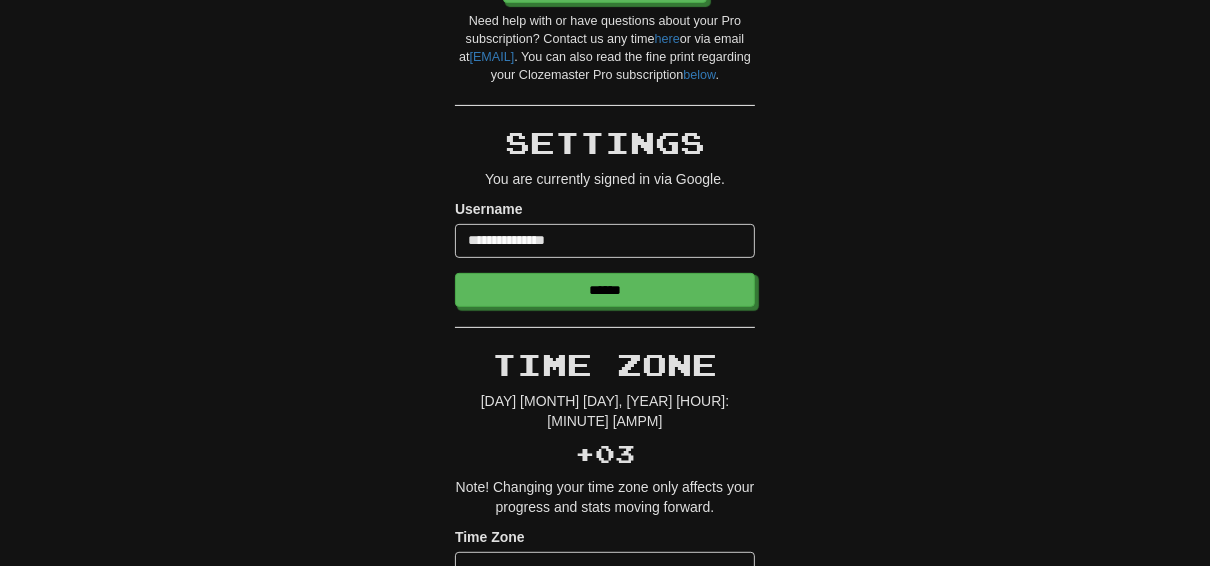 scroll, scrollTop: 480, scrollLeft: 0, axis: vertical 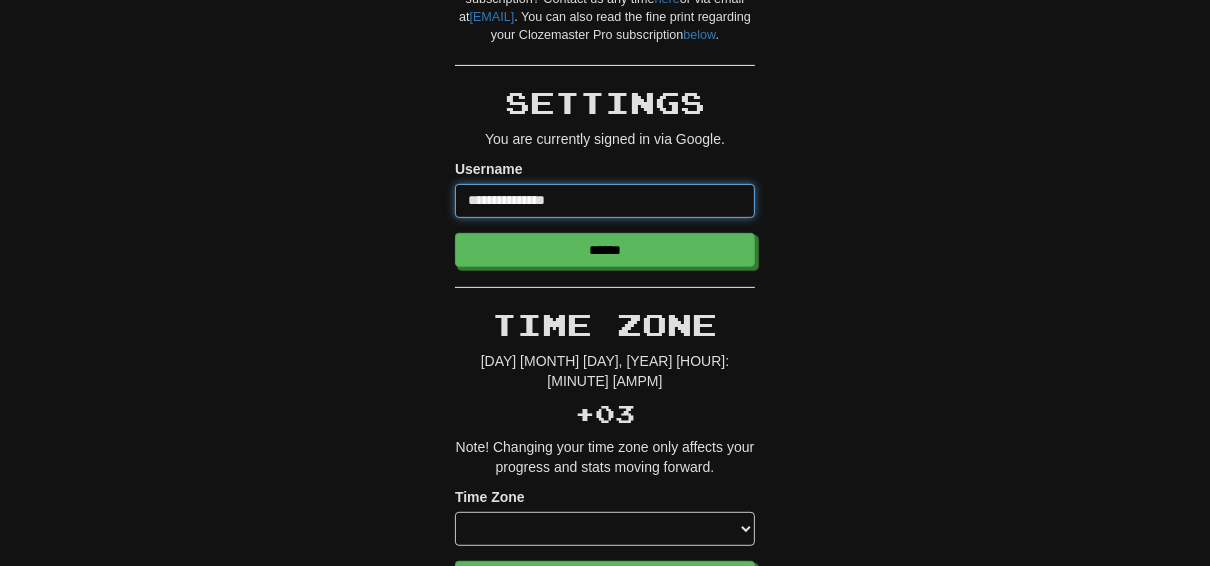 drag, startPoint x: 581, startPoint y: 211, endPoint x: 416, endPoint y: 211, distance: 165 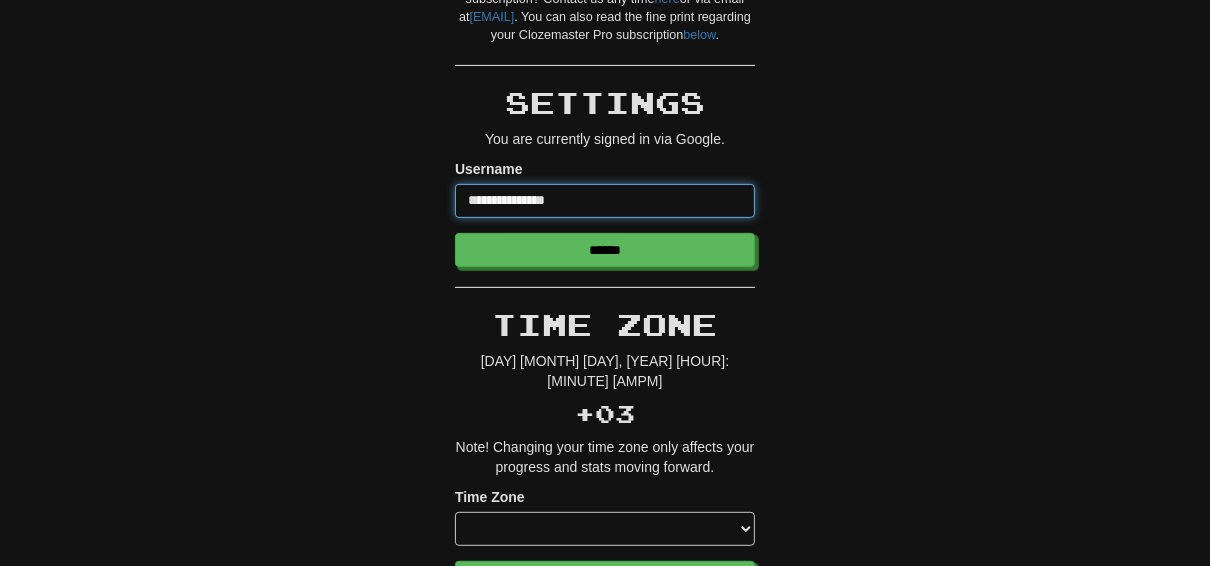 click on "Clozemaster Pro
×
Disable Auto-Renew
Didn't find what you were looking for? Let us help!
Talk to our support team - we're always working to improve Clozemaster Pro and add new features. Help us help you learn a language faster and more efficiently.
Contact Us
Not only does your Pro subscription give you access to even more features, it also helps us fund the entire Clozemaster platform.
Have you tried all the latest Clozemaster Pro features?
Cloze listening  - unlimited listening practice for 16 languages.
Sentence search  - search and manage every sentence on Clozemaster.
Grammar Challenges  - master difficult grammar topics in 35 language pairings.
Cloze-Reading  - level up your reading skills with Wikipedia articles in 25 languages.
Custom sentence collections  - create your own sentences groupings using Clozemaster sentences or sentences you provide.
Contact us  with questions or feedback and we will work to make things right.
Keep Pro!" at bounding box center (605, 768) 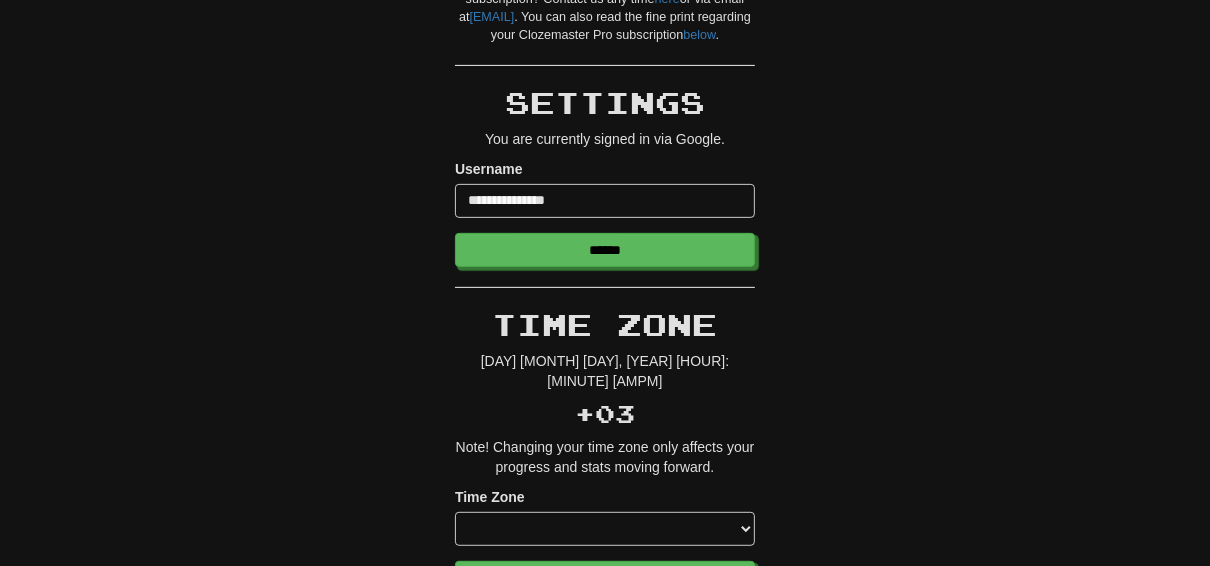 click on "Clozemaster Pro
×
Disable Auto-Renew
Didn't find what you were looking for? Let us help!
Talk to our support team - we're always working to improve Clozemaster Pro and add new features. Help us help you learn a language faster and more efficiently.
Contact Us
Not only does your Pro subscription give you access to even more features, it also helps us fund the entire Clozemaster platform.
Have you tried all the latest Clozemaster Pro features?
Cloze listening  - unlimited listening practice for 16 languages.
Sentence search  - search and manage every sentence on Clozemaster.
Grammar Challenges  - master difficult grammar topics in 35 language pairings.
Cloze-Reading  - level up your reading skills with Wikipedia articles in 25 languages.
Custom sentence collections  - create your own sentences groupings using Clozemaster sentences or sentences you provide.
Contact us  with questions or feedback and we will work to make things right.
Keep Pro!" at bounding box center [605, 768] 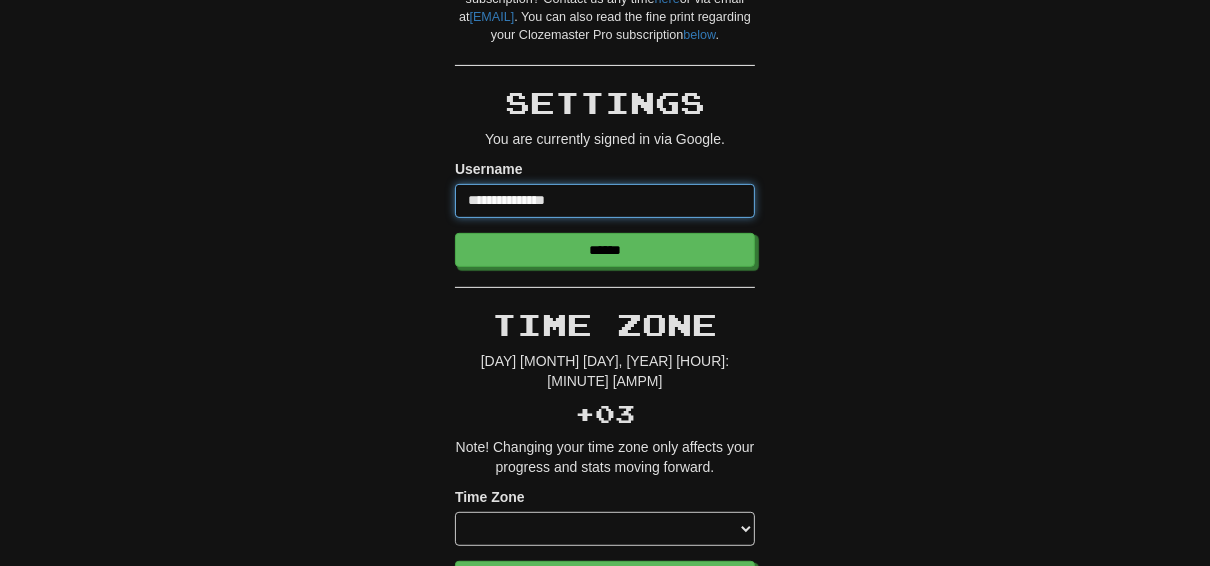 click on "**********" at bounding box center [605, 201] 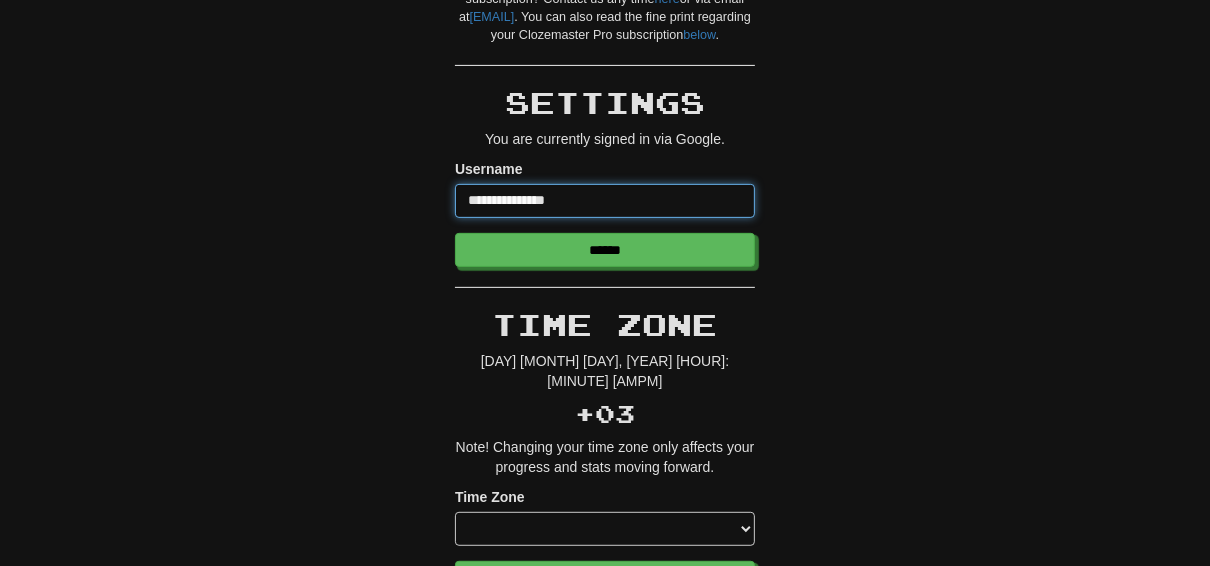 drag, startPoint x: 519, startPoint y: 214, endPoint x: 629, endPoint y: 220, distance: 110.16351 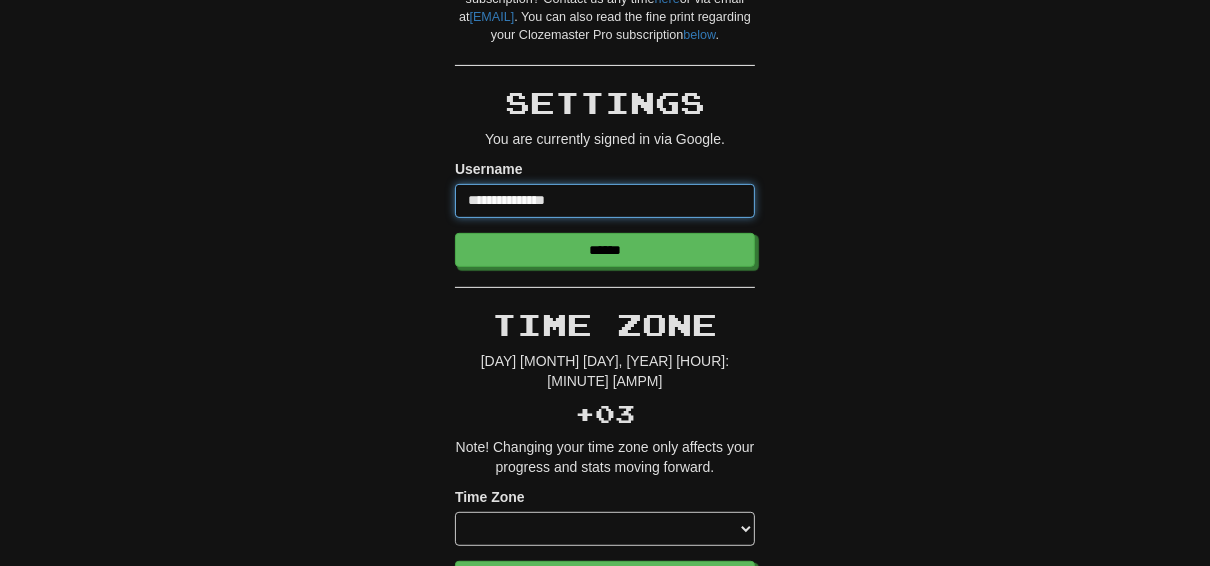 click on "**********" at bounding box center (605, 201) 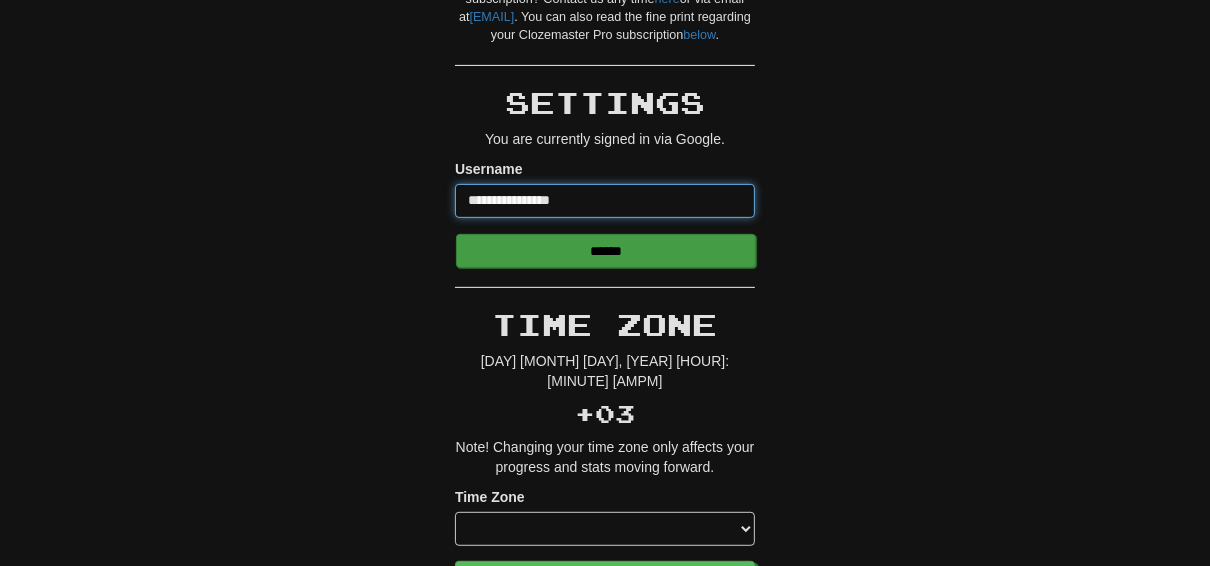 type on "**********" 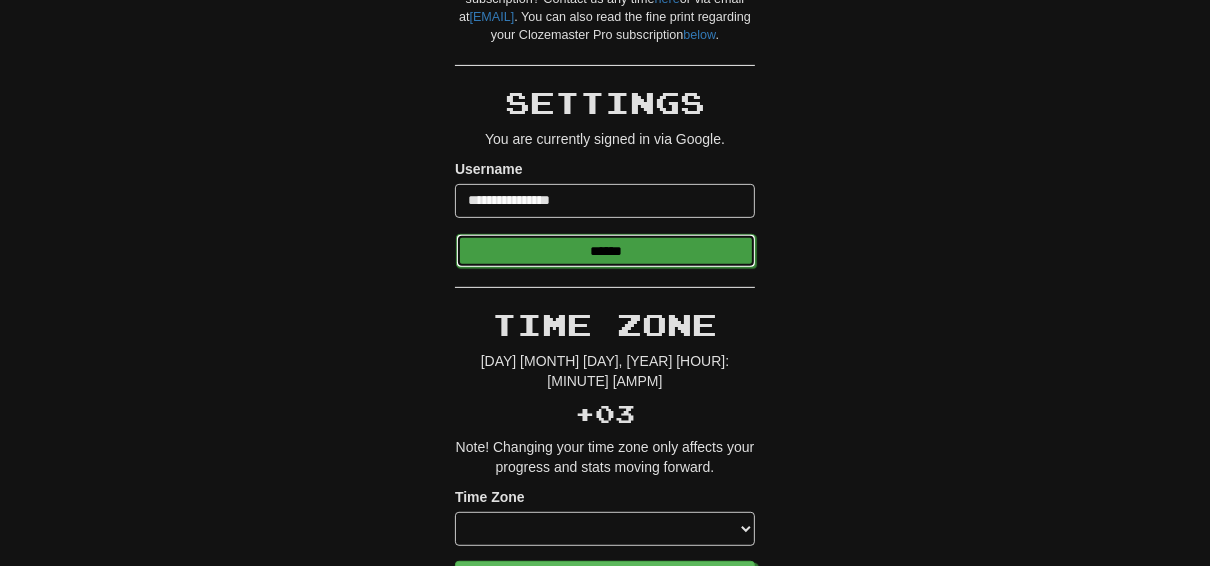 click on "******" at bounding box center (606, 251) 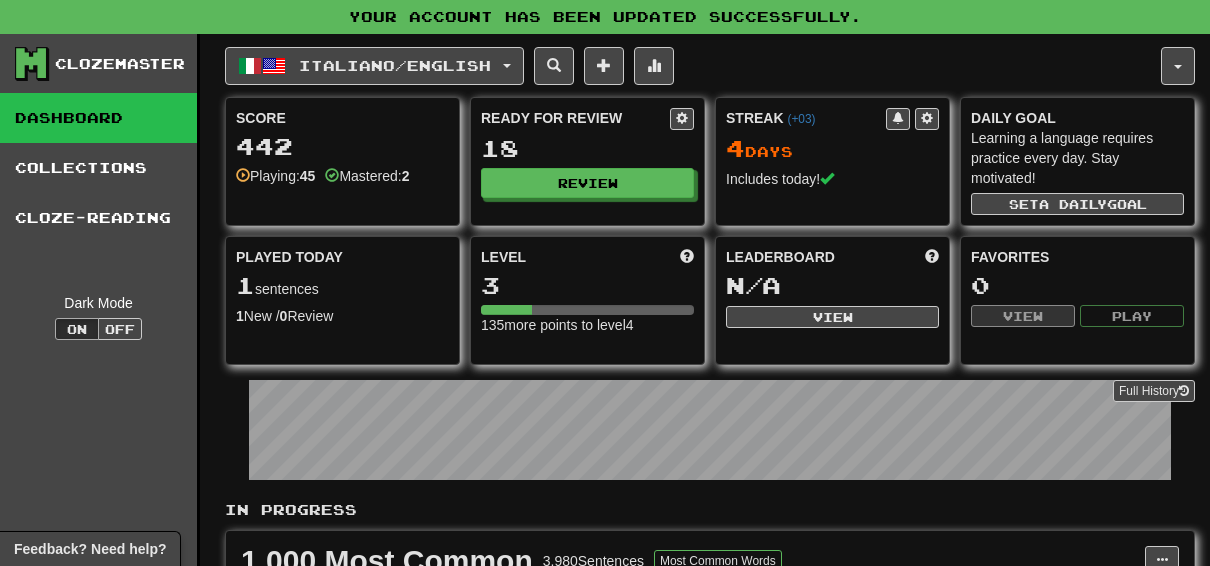scroll, scrollTop: 0, scrollLeft: 0, axis: both 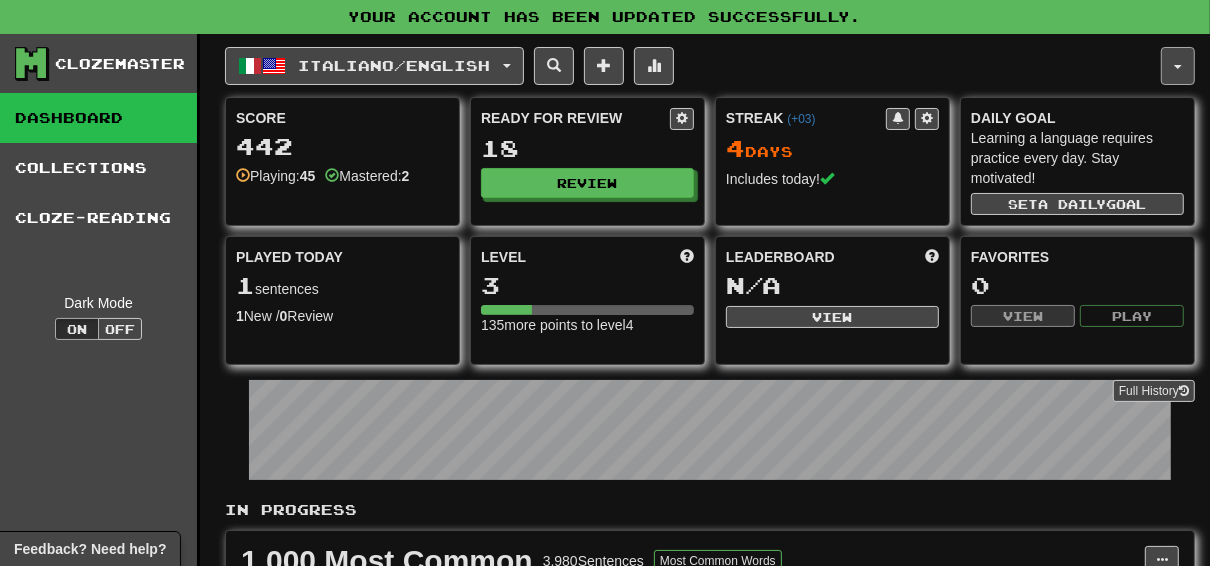 click at bounding box center [1178, 67] 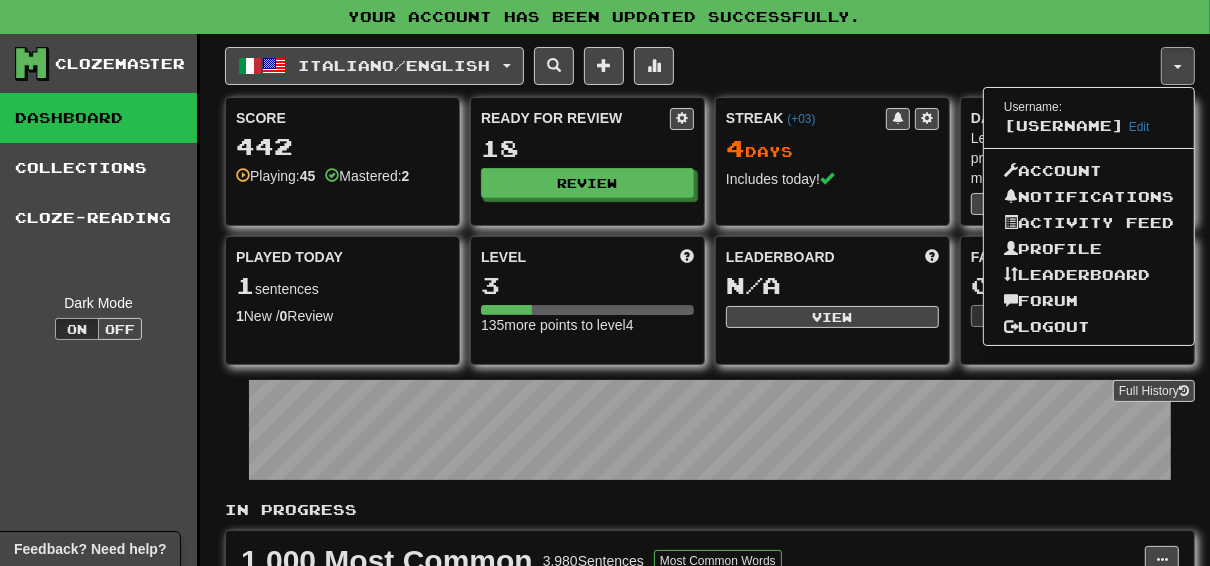 click on "Italiano / English English / Türkçe Streak: 1 Review: 9 Points today: 0 Italiano / English Streak: 4 Review: 18 Points today: 4 Language Pairing" at bounding box center (693, 66) 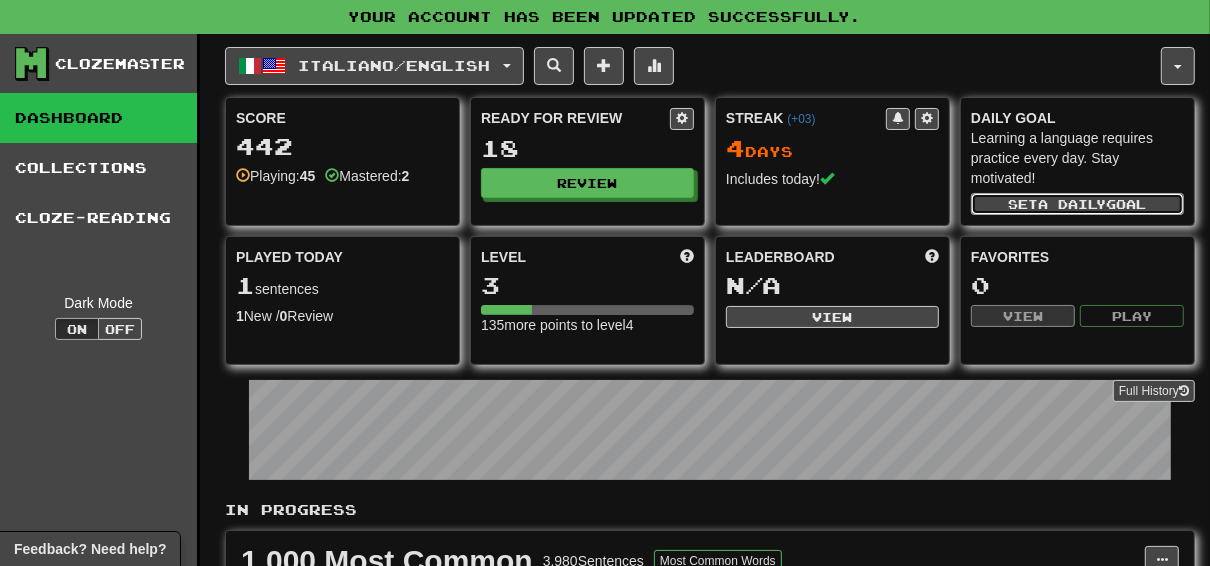 click on "a daily" at bounding box center (1073, 204) 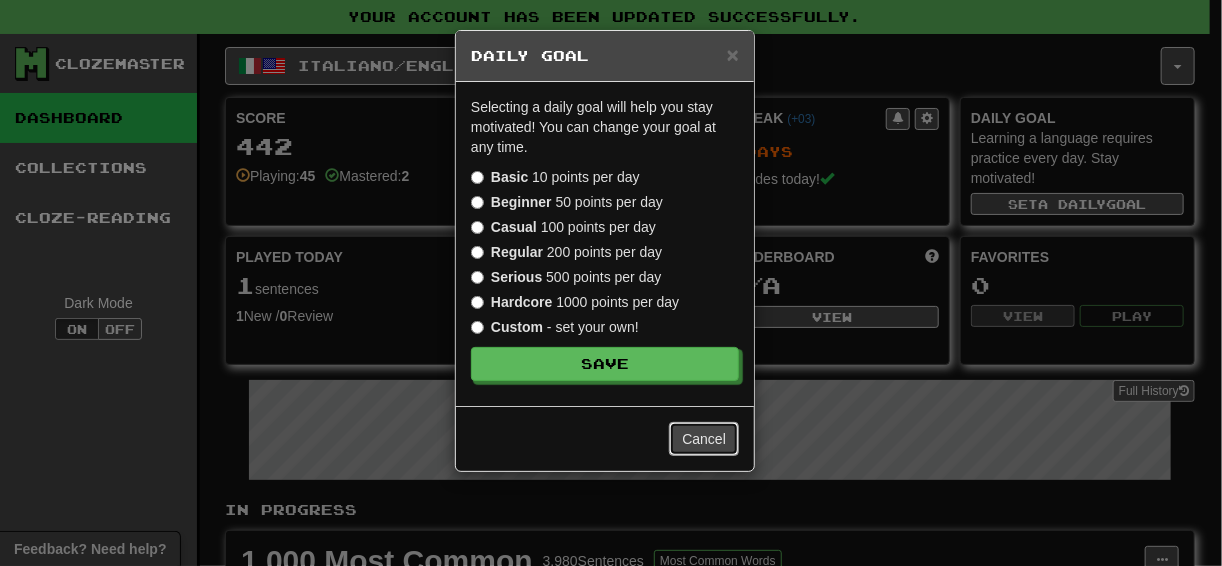 click on "Cancel" at bounding box center (704, 439) 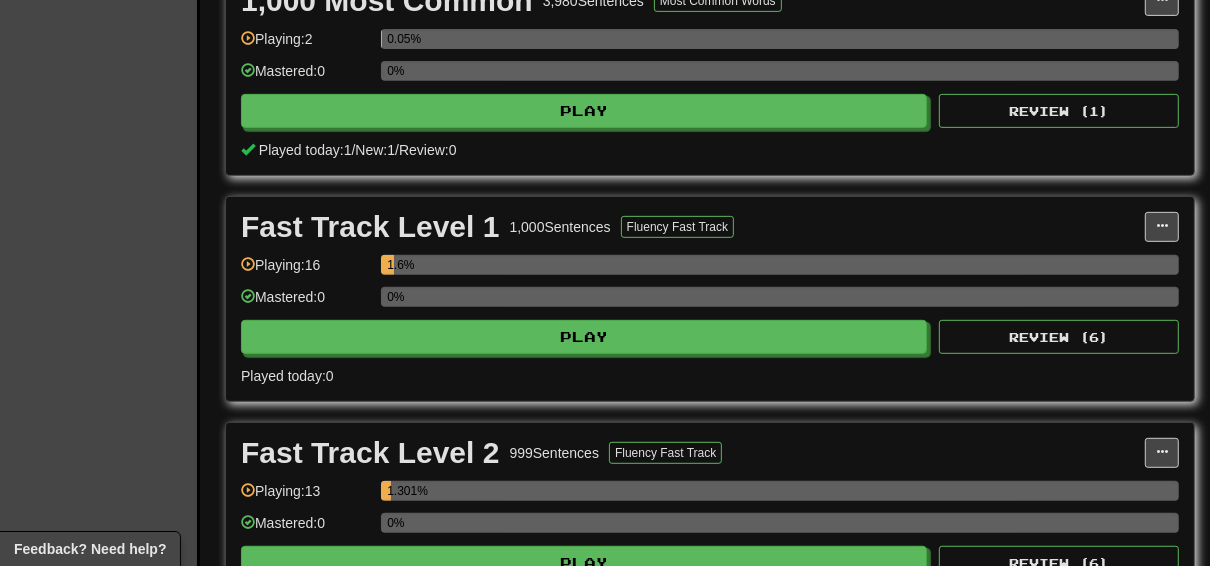 scroll, scrollTop: 0, scrollLeft: 0, axis: both 